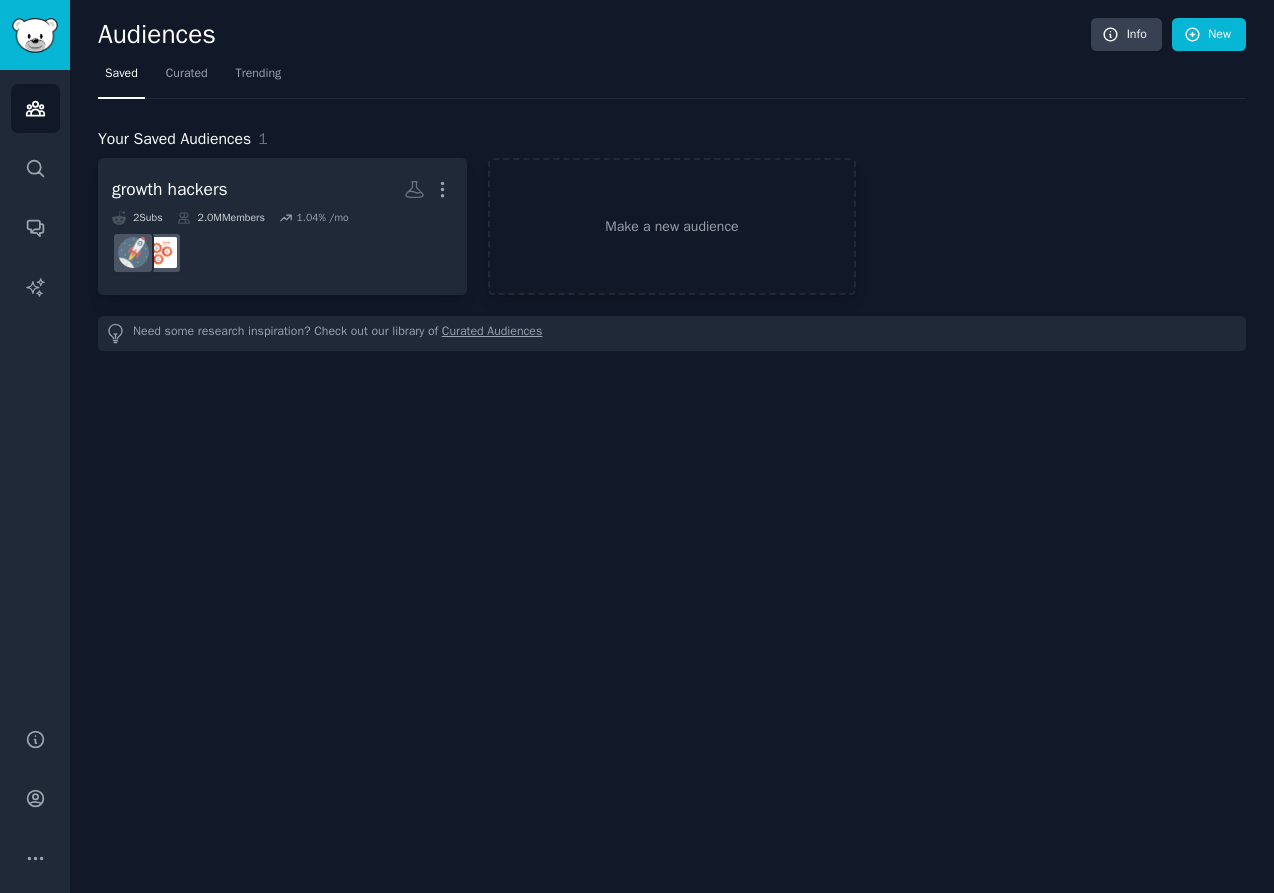 scroll, scrollTop: 0, scrollLeft: 0, axis: both 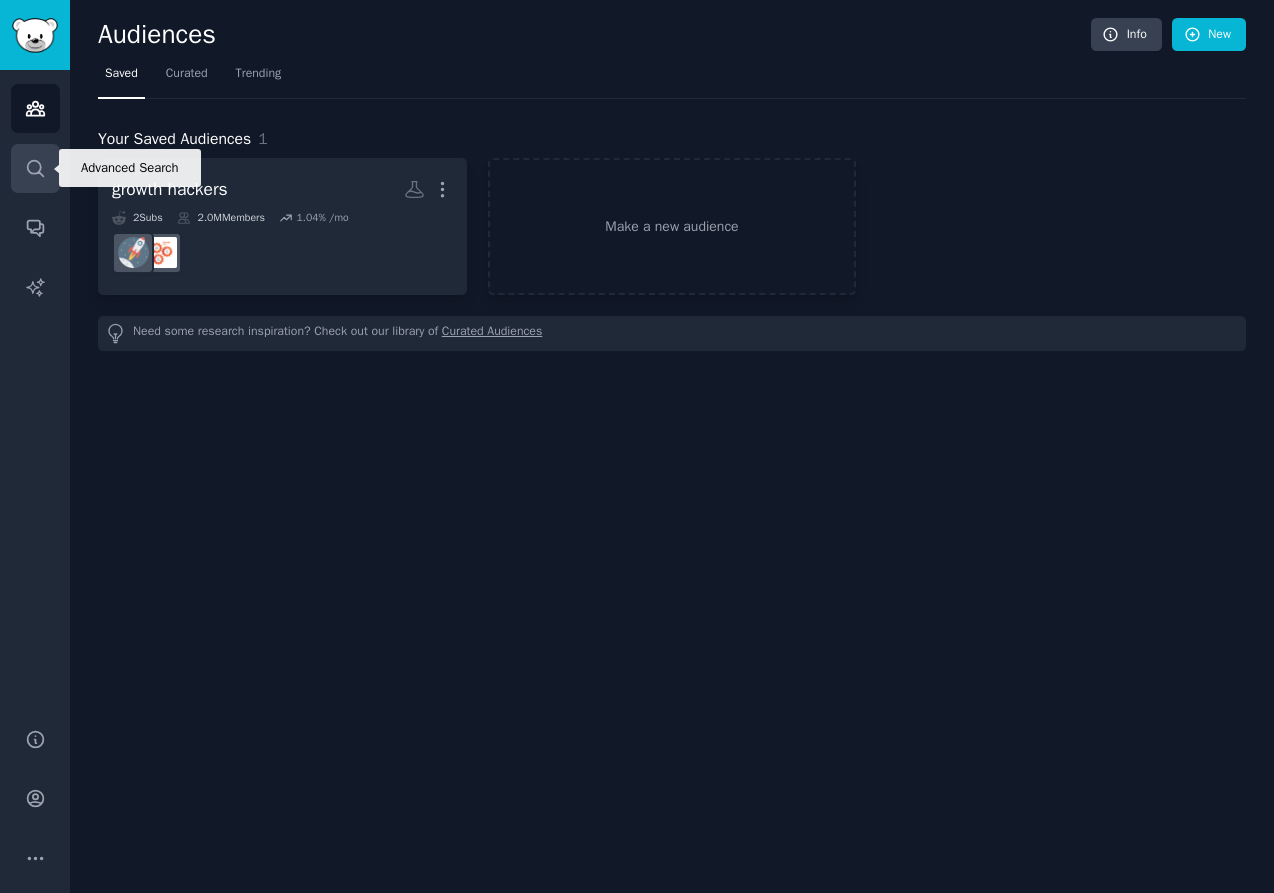 click on "Search" at bounding box center [35, 168] 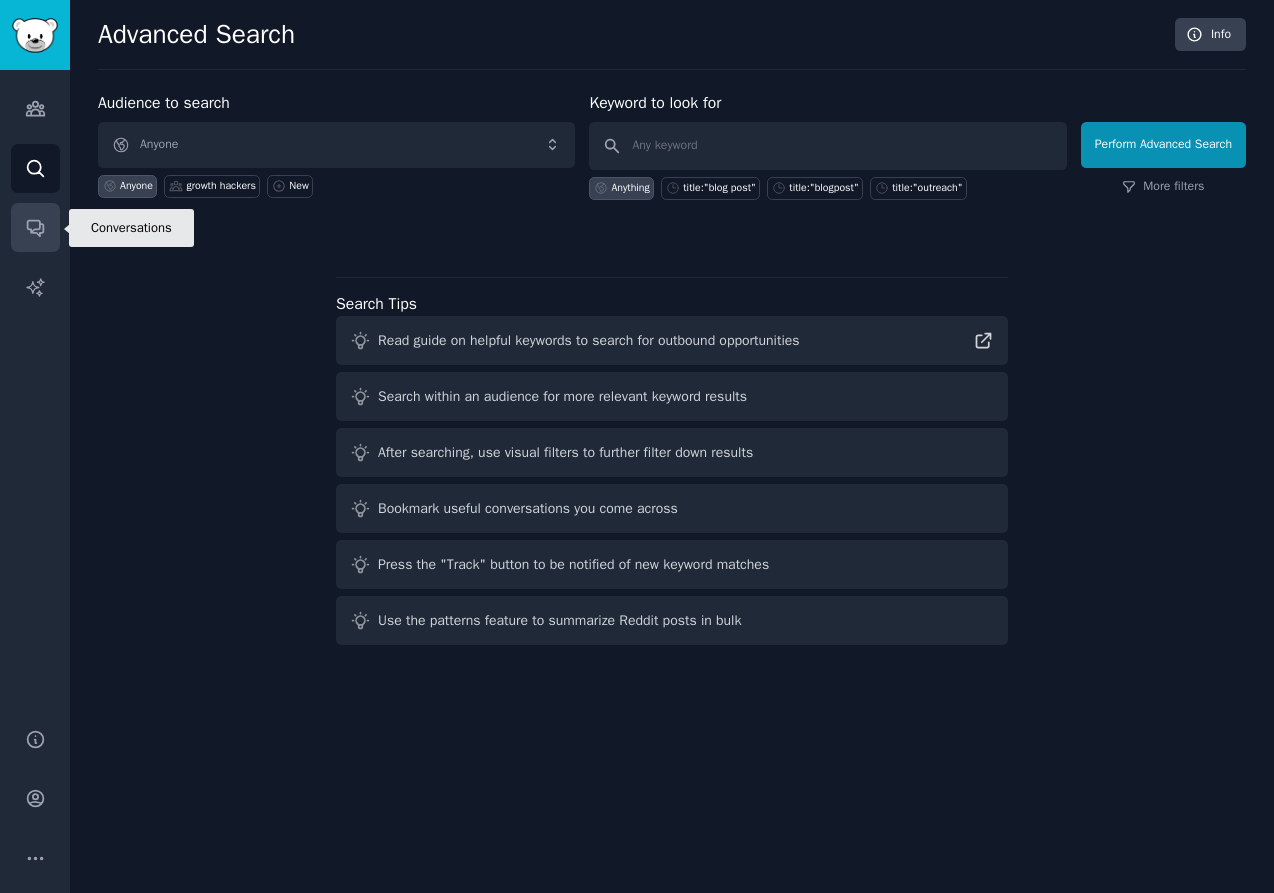 click on "Conversations" at bounding box center [35, 227] 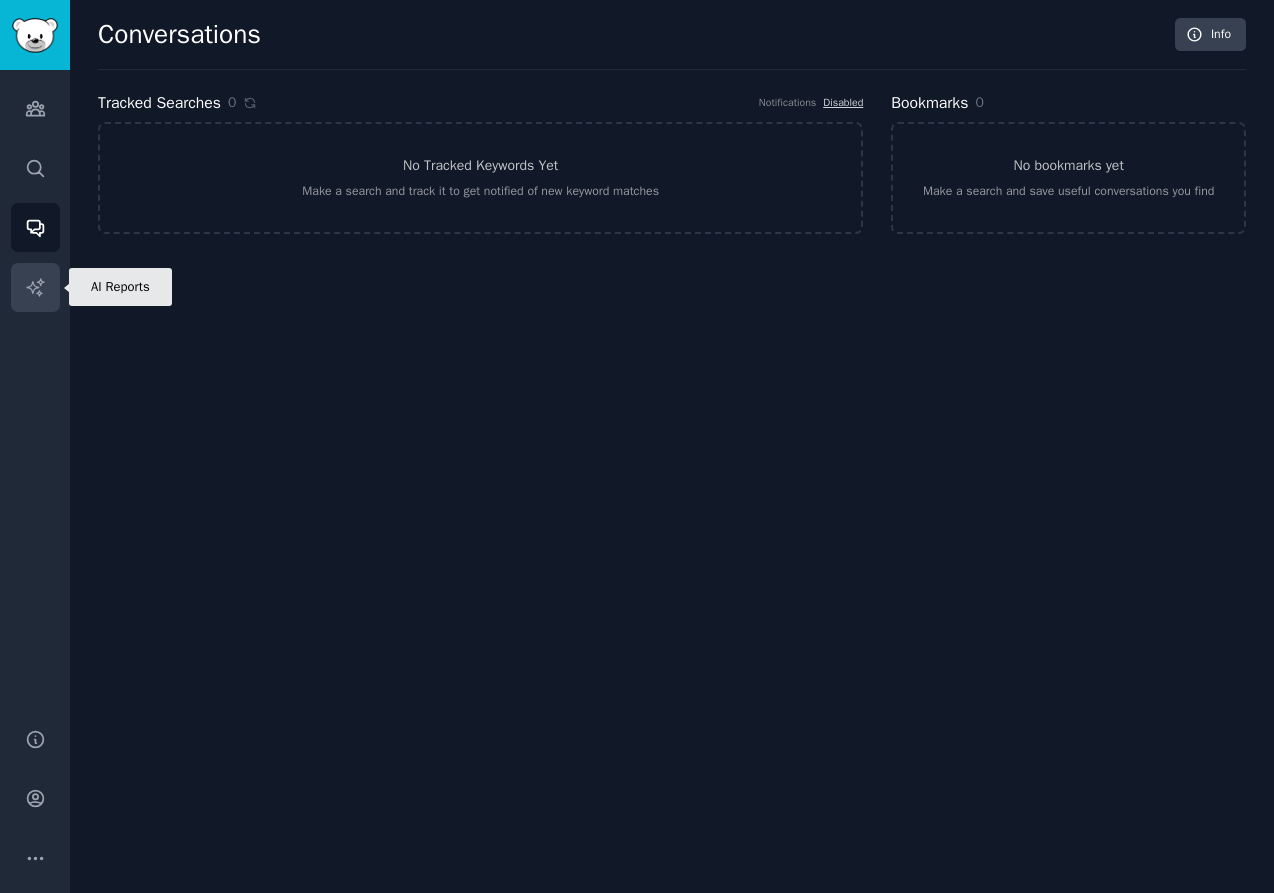 click 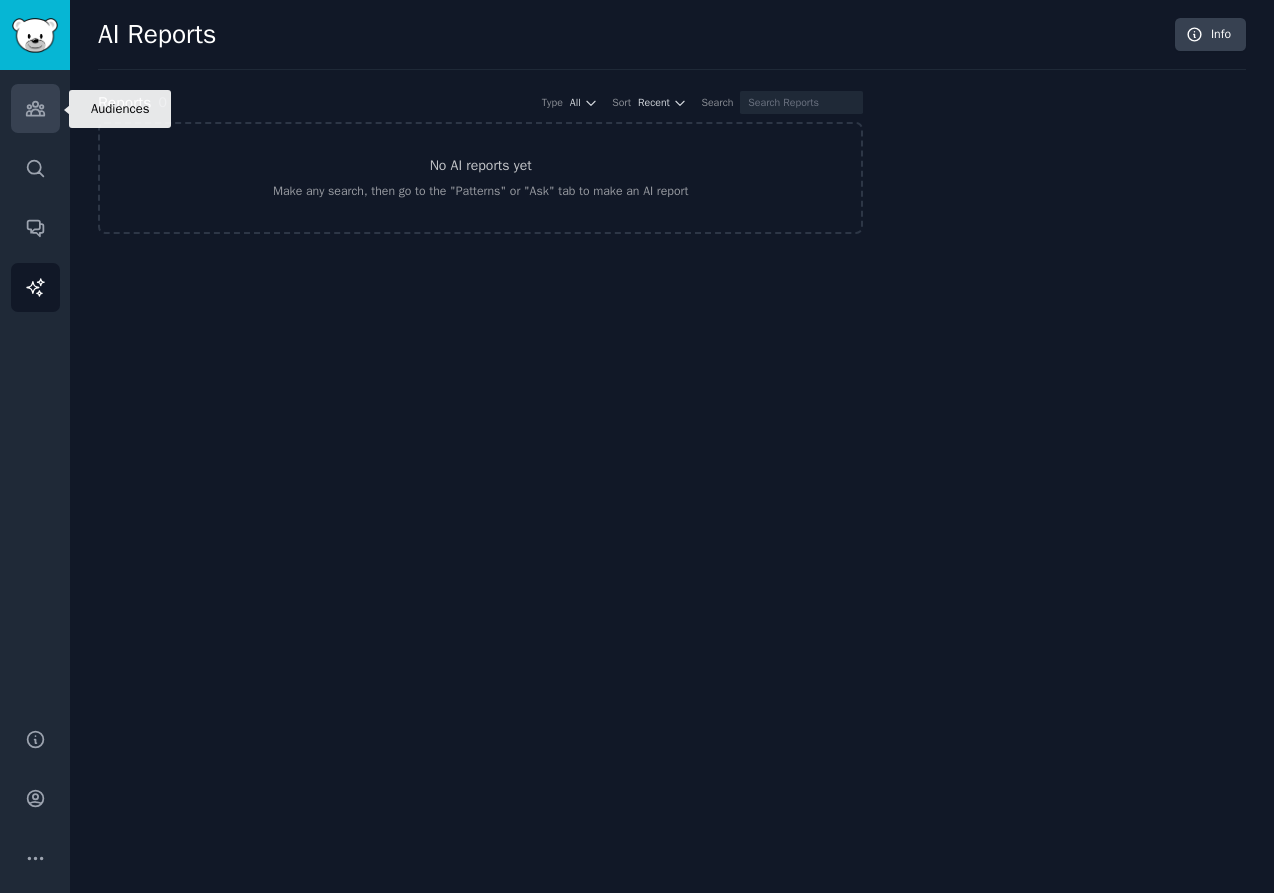 click 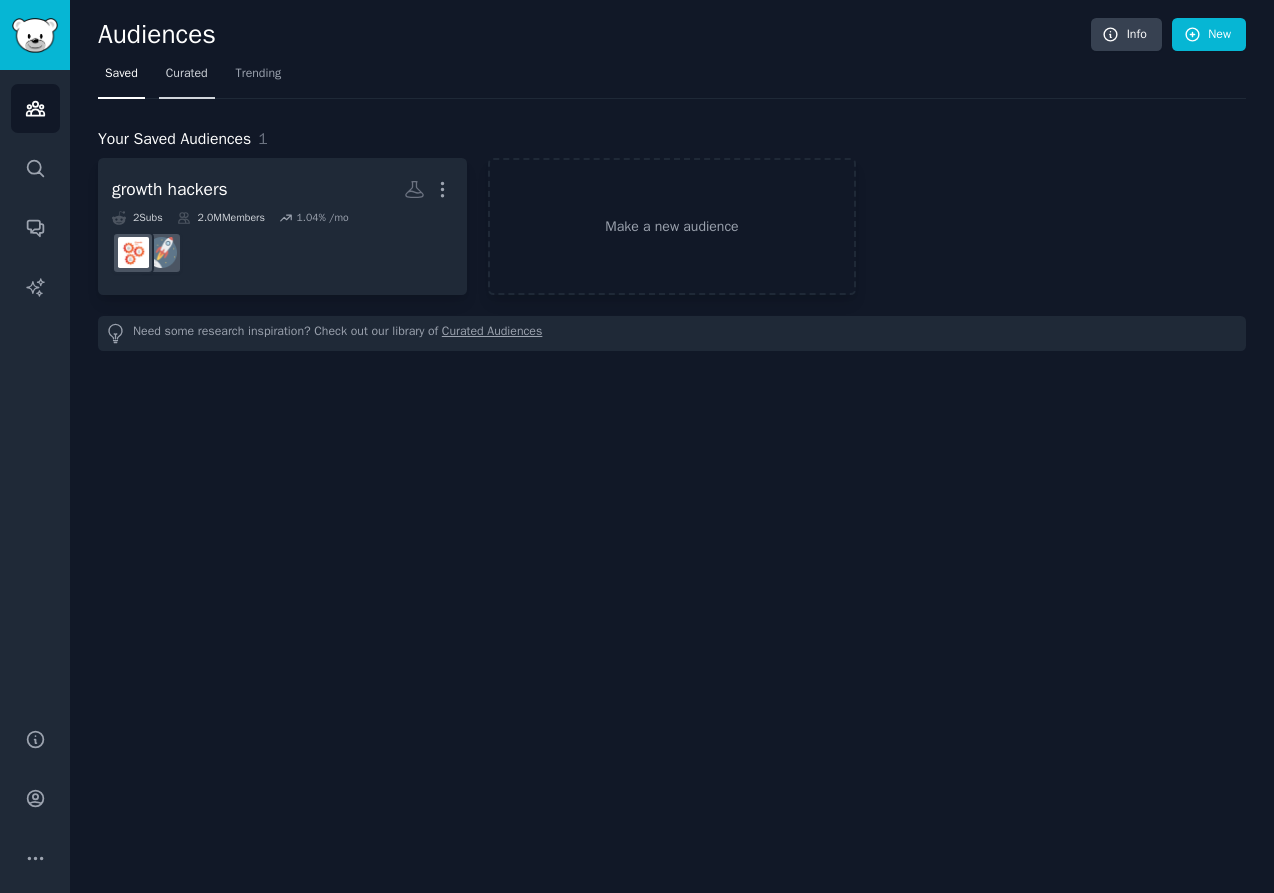 click on "Curated" at bounding box center [187, 74] 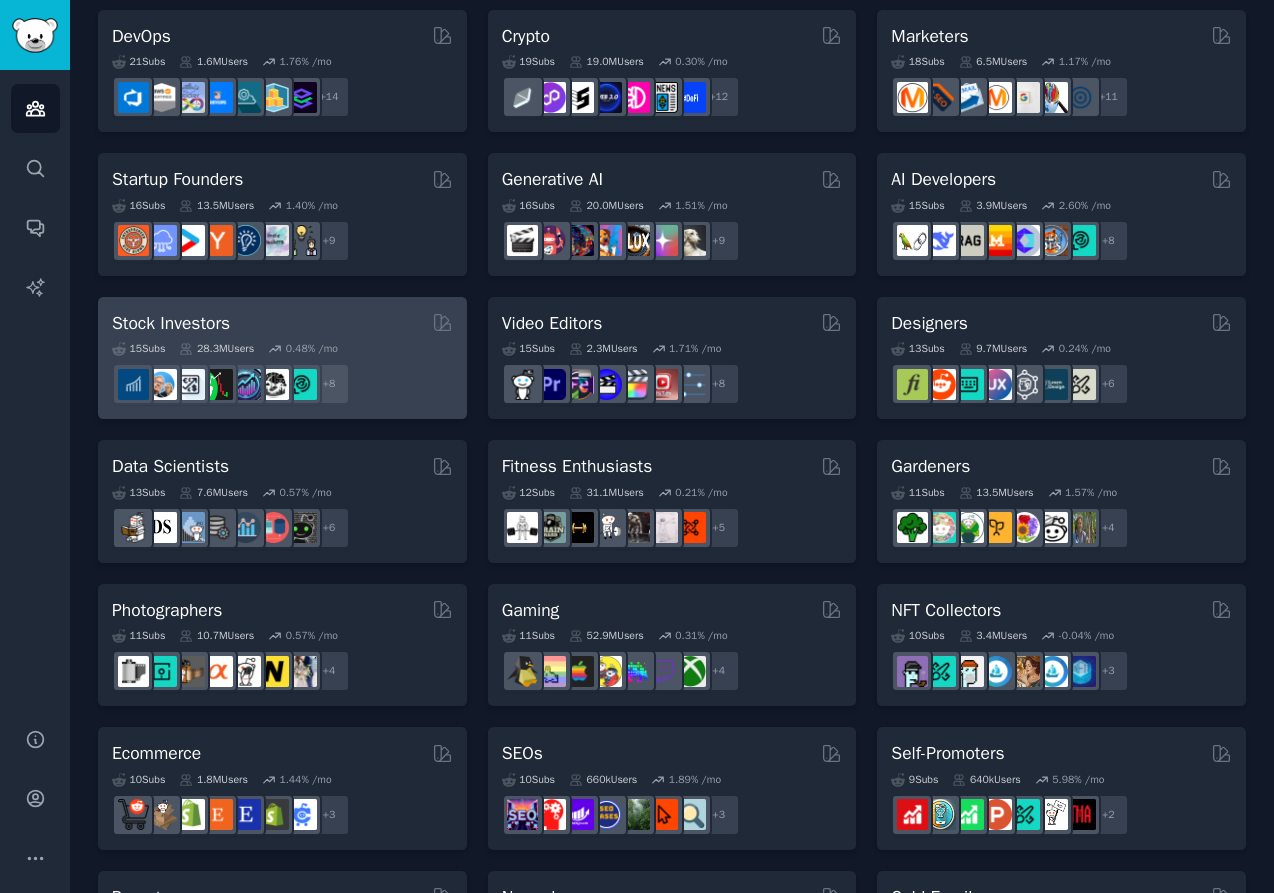 scroll, scrollTop: 295, scrollLeft: 0, axis: vertical 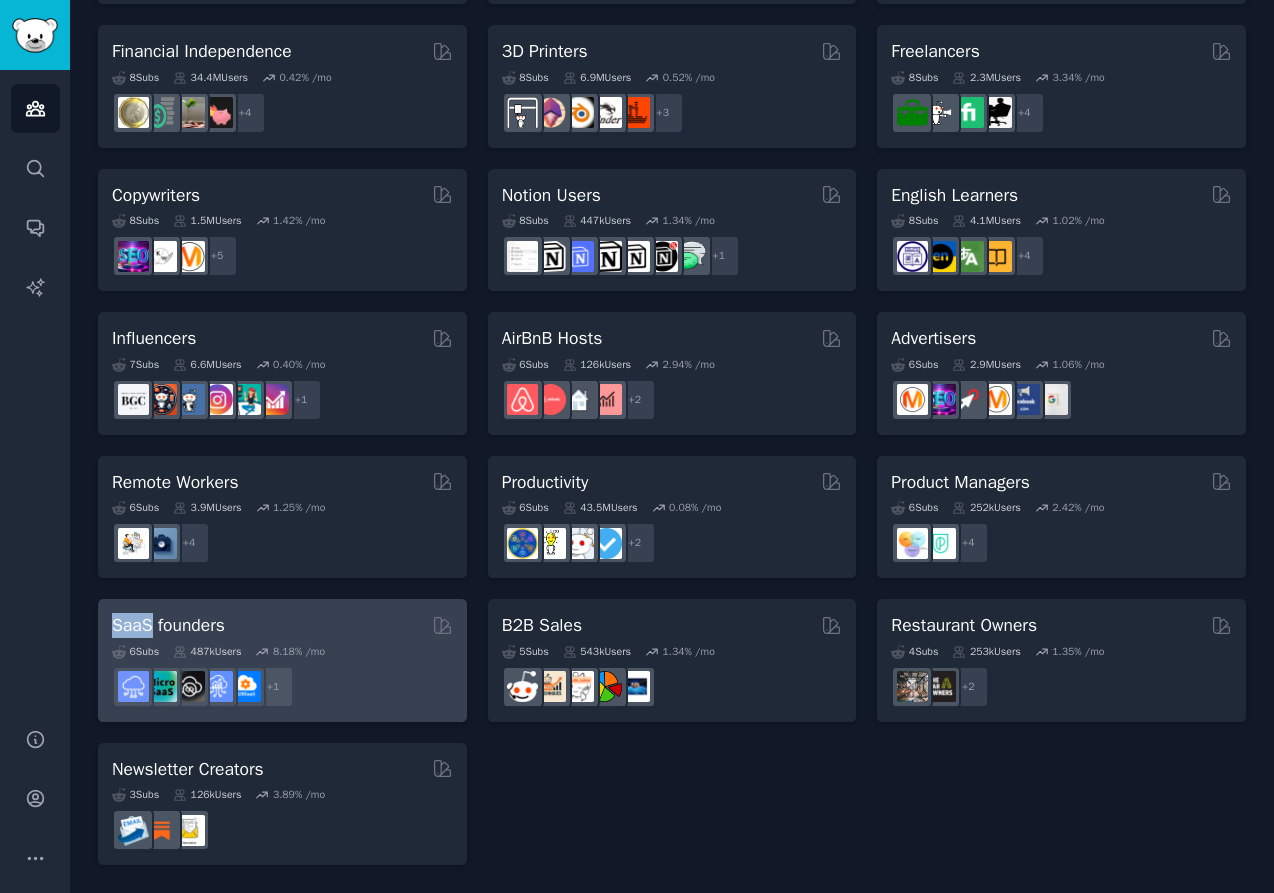 click on "+ 1" at bounding box center [282, 687] 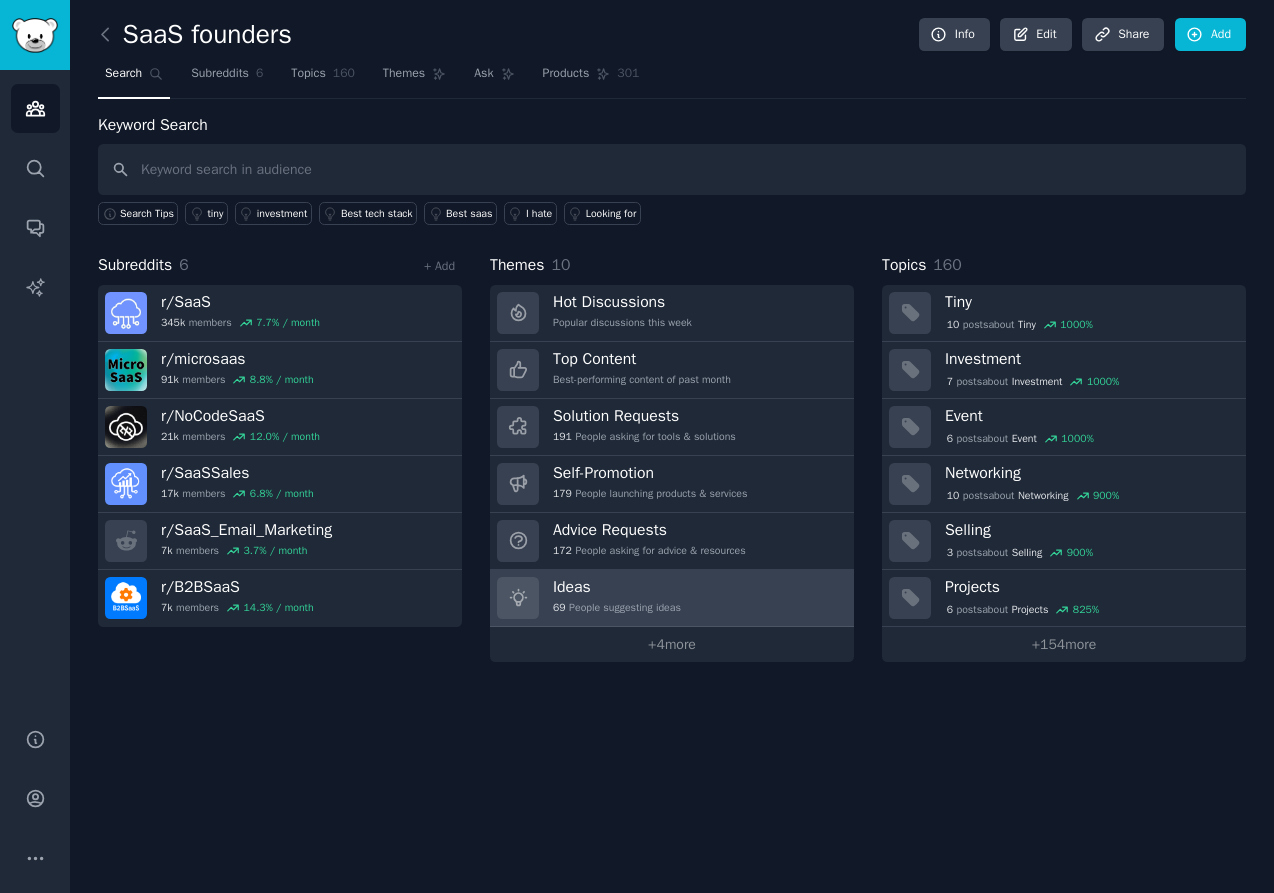 click on "Ideas 69 People suggesting ideas" at bounding box center (672, 598) 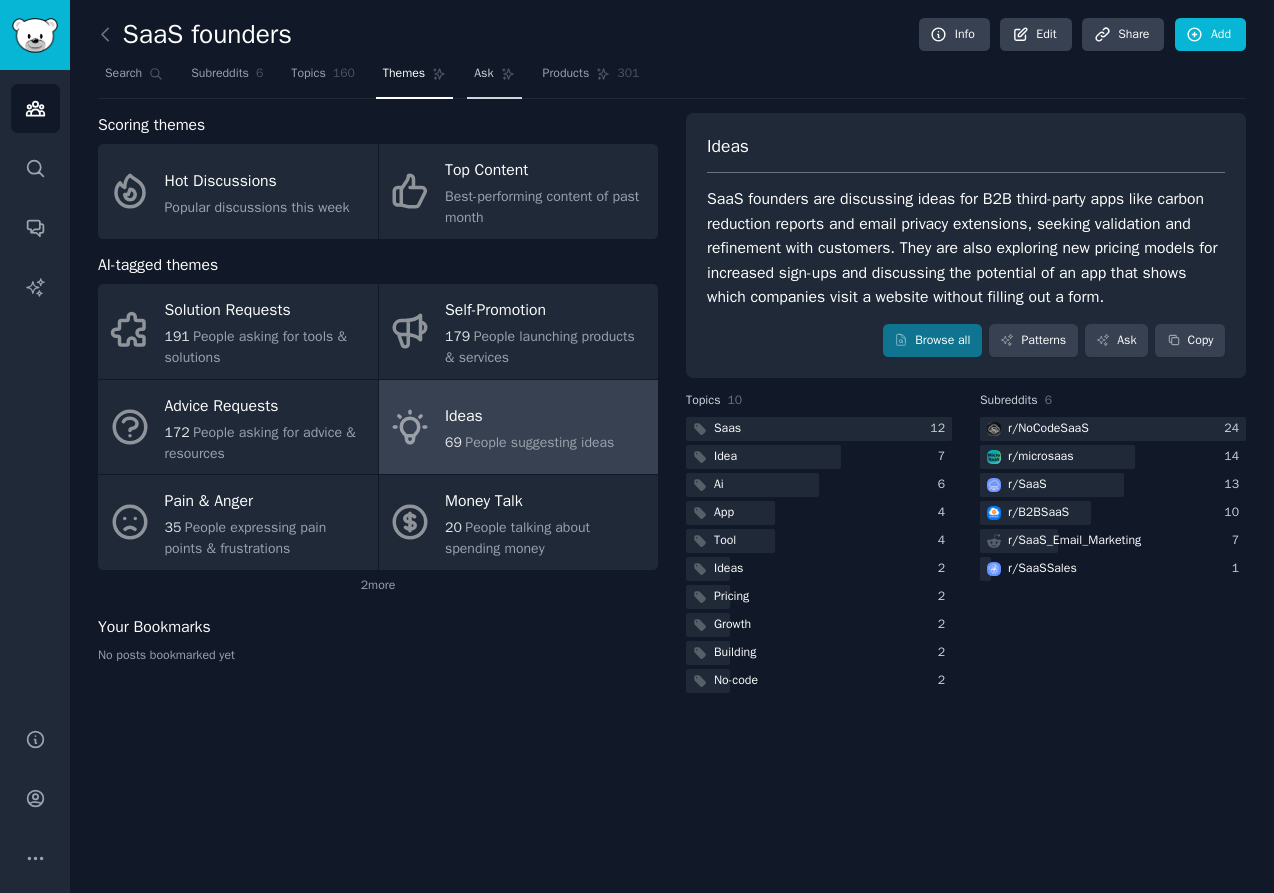 click on "Ask" at bounding box center (494, 78) 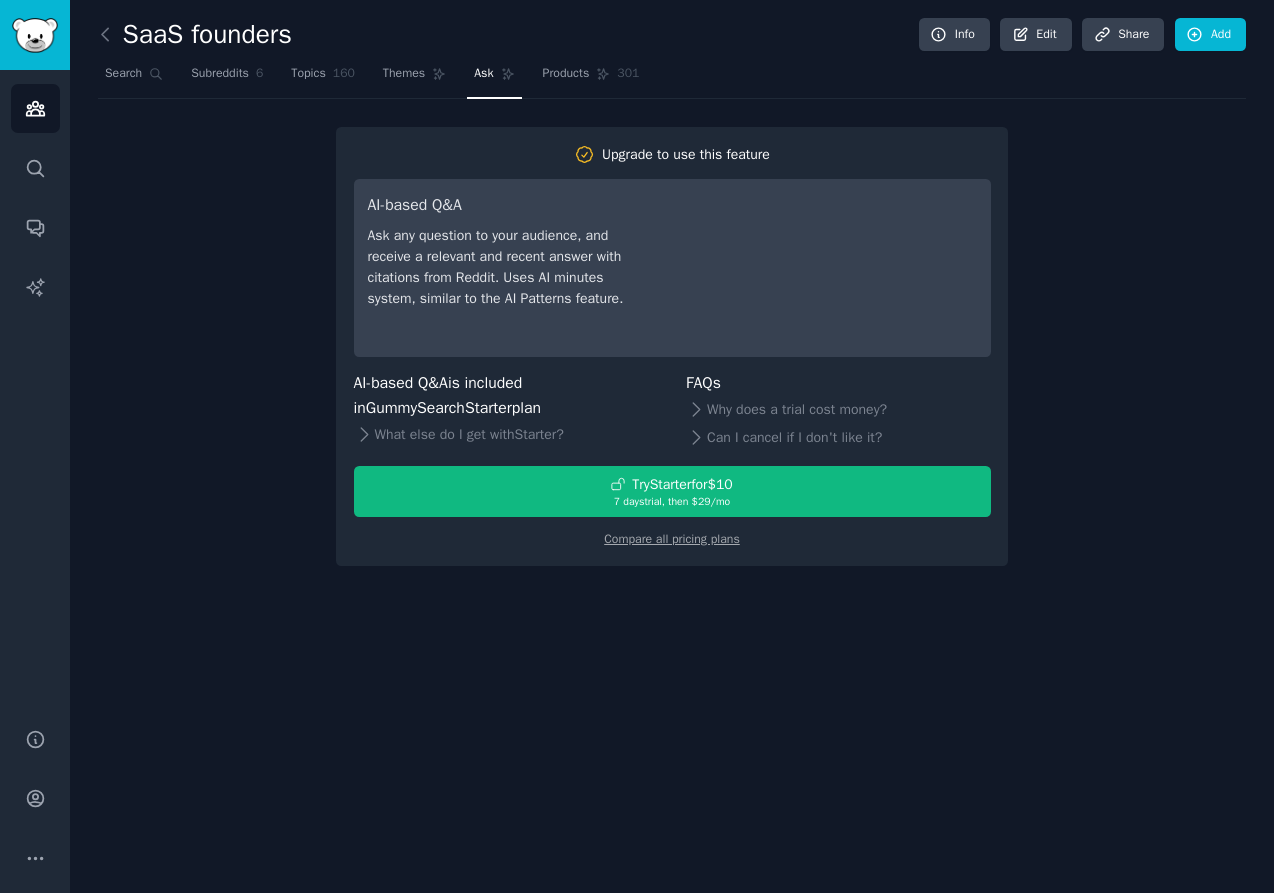 click on "Search Subreddits 6 Topics 160 Themes Ask Products 301" at bounding box center (672, 78) 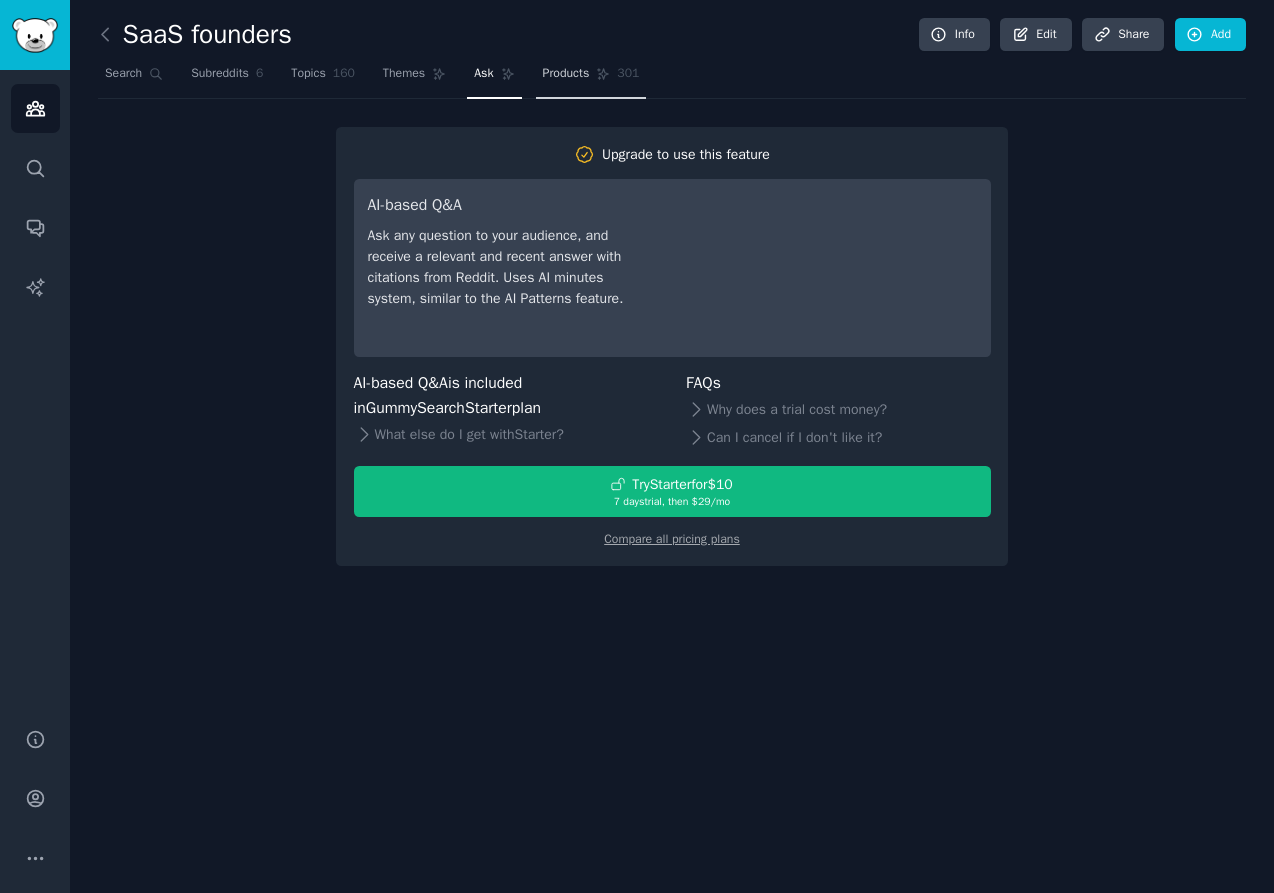 click on "Products" at bounding box center [566, 74] 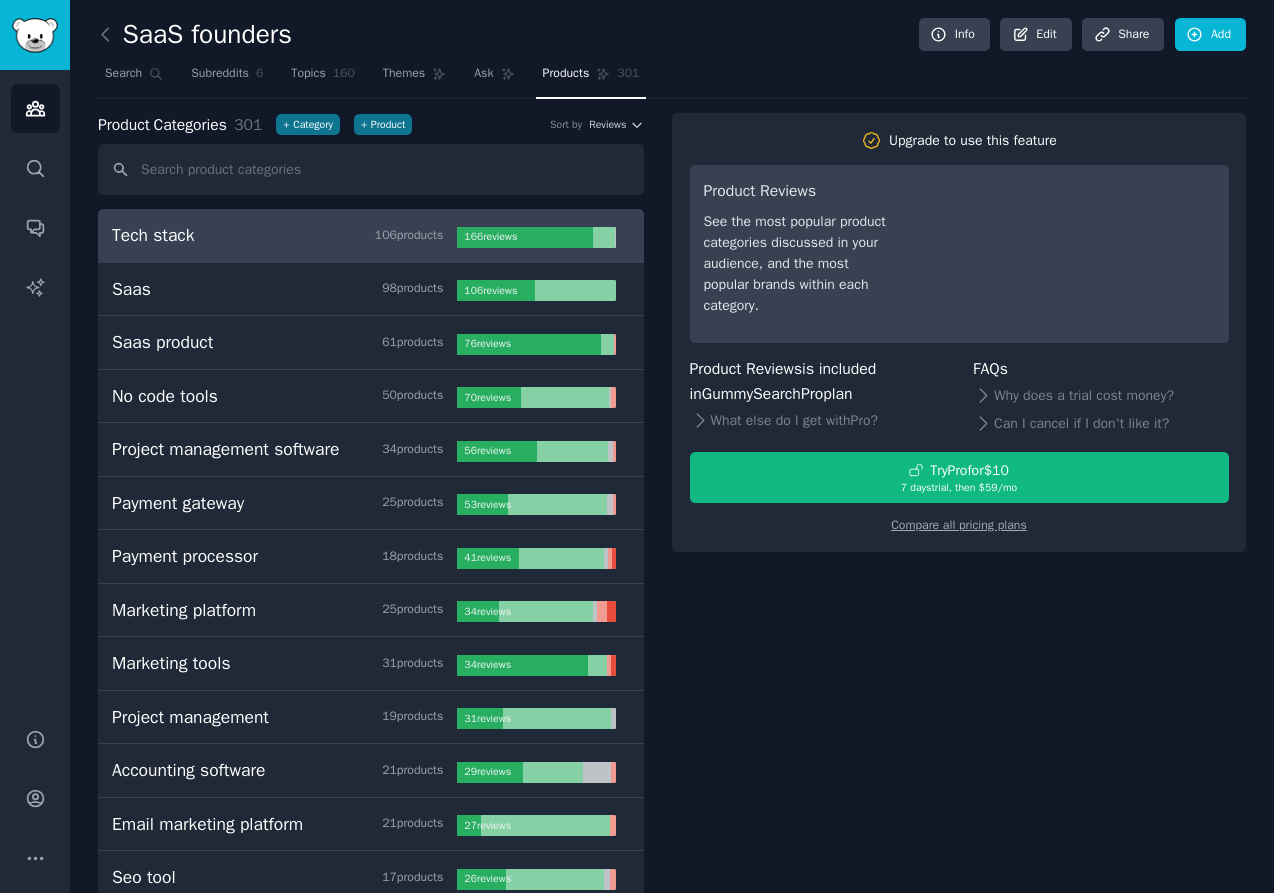 click on "Search Subreddits 6 Topics 160 Themes Ask Products 301" at bounding box center [672, 78] 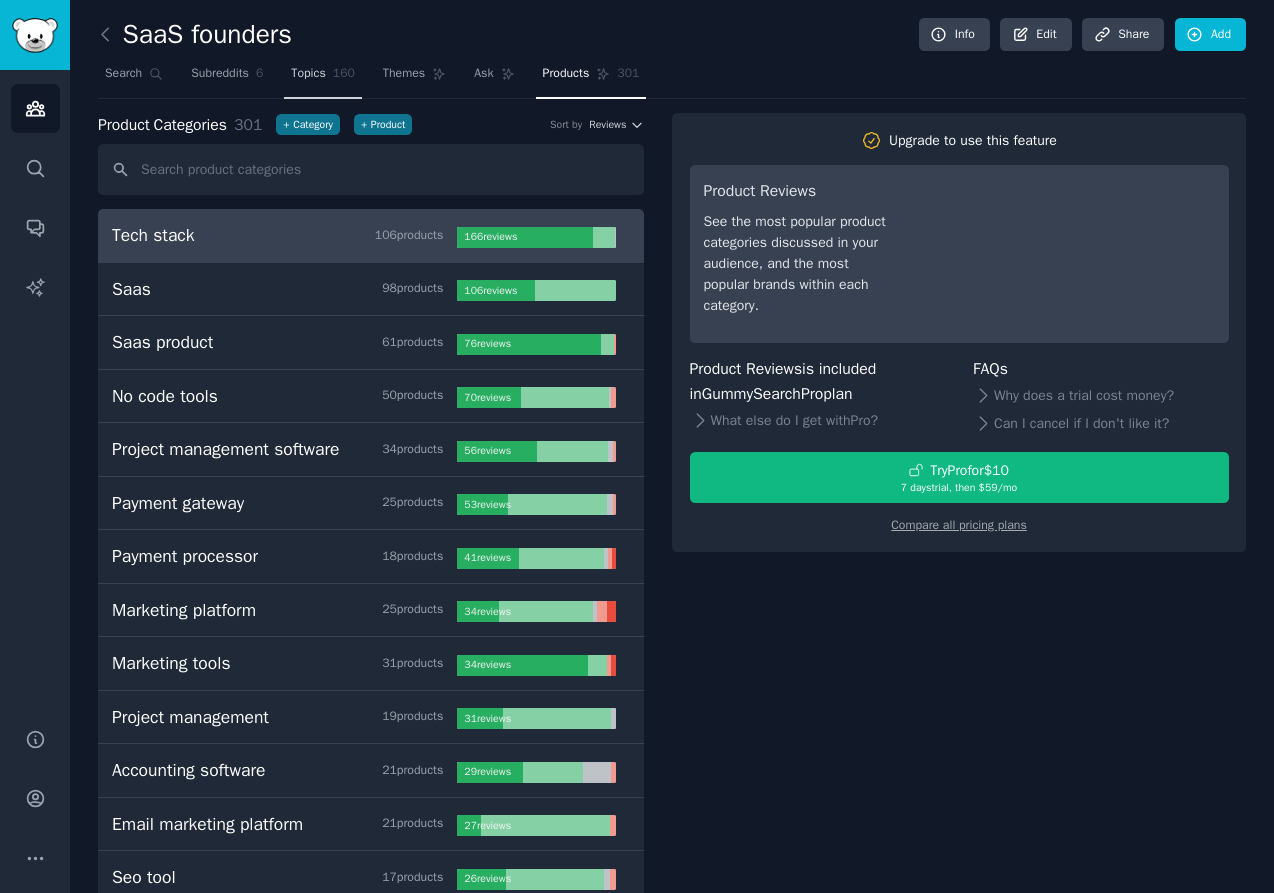 click on "Topics" at bounding box center [308, 74] 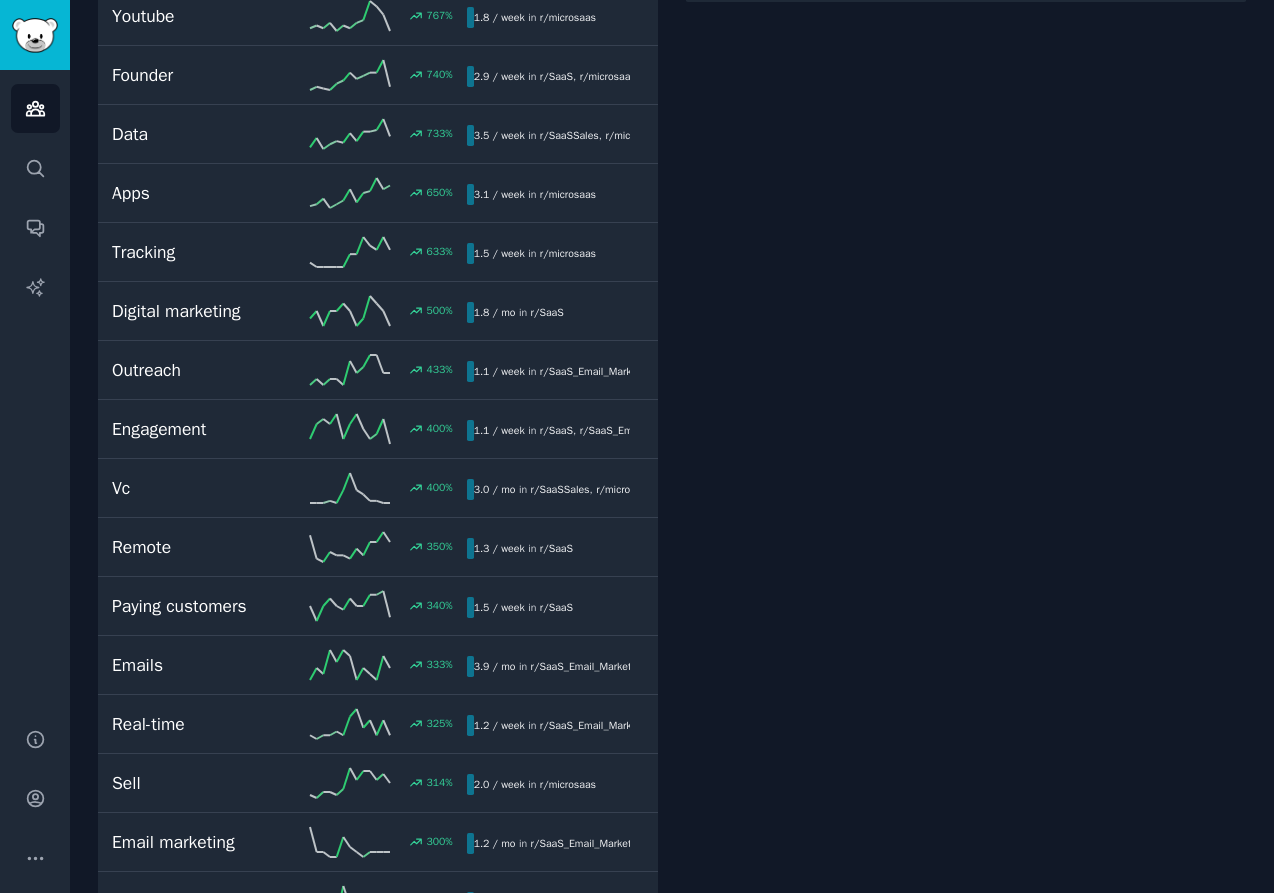 scroll, scrollTop: 0, scrollLeft: 0, axis: both 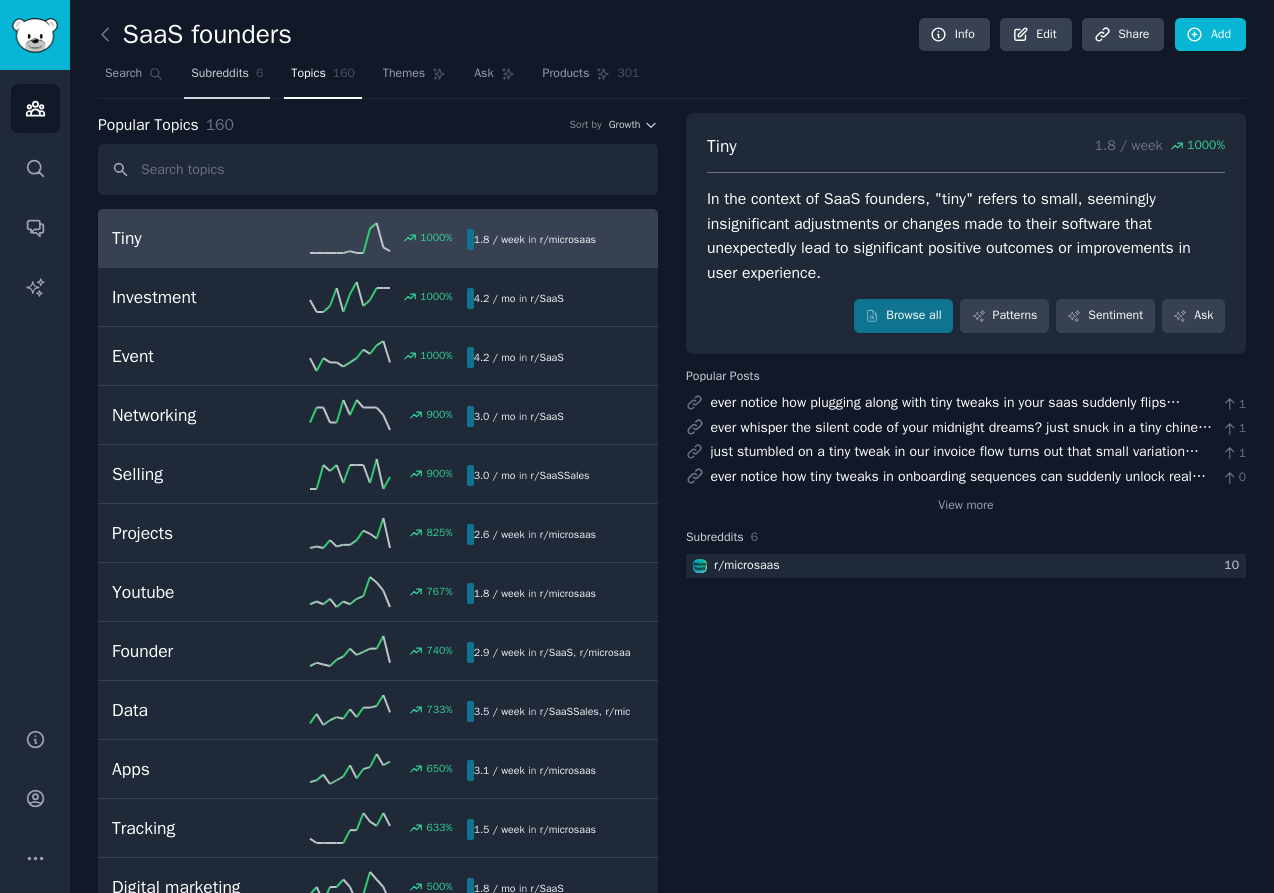 click on "Subreddits" at bounding box center (220, 74) 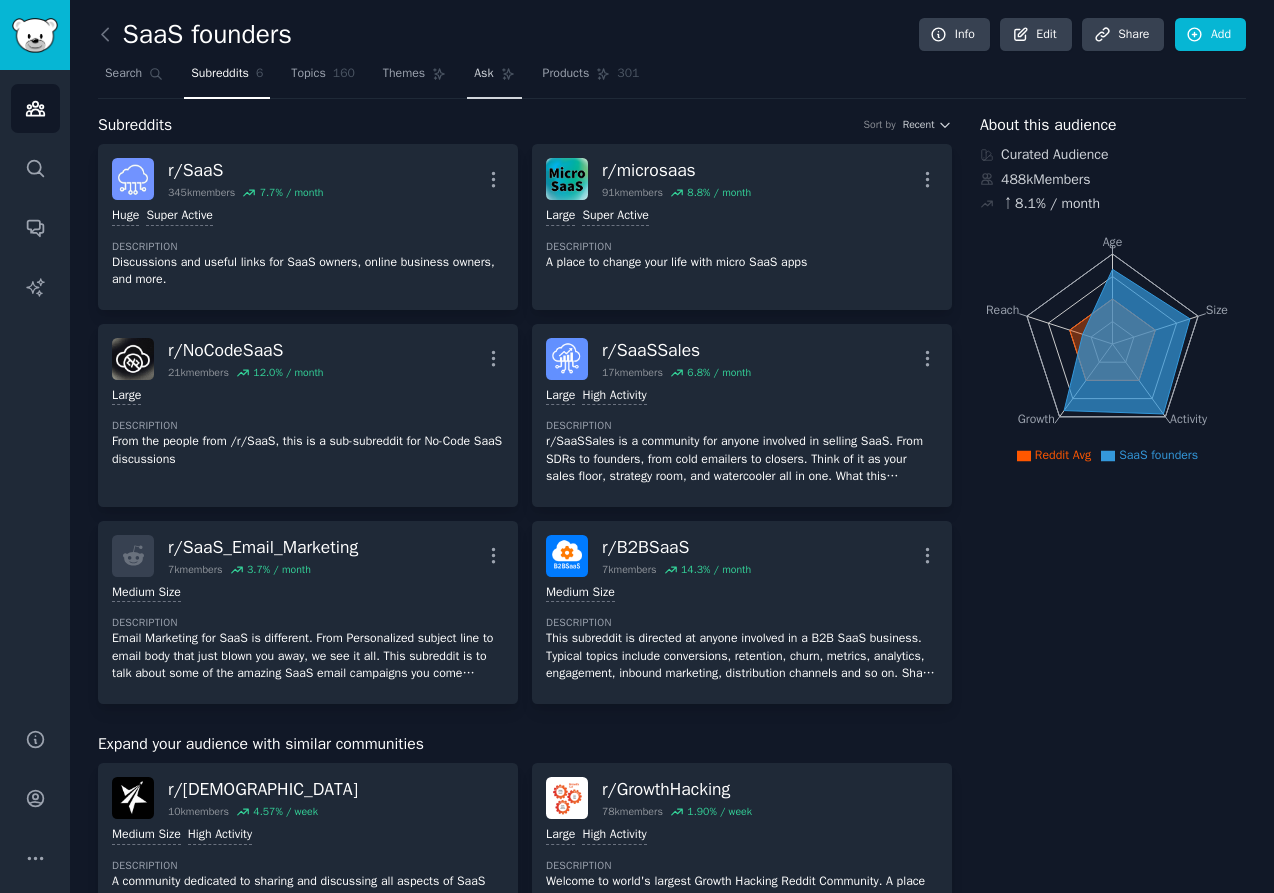 click on "Ask" at bounding box center [494, 78] 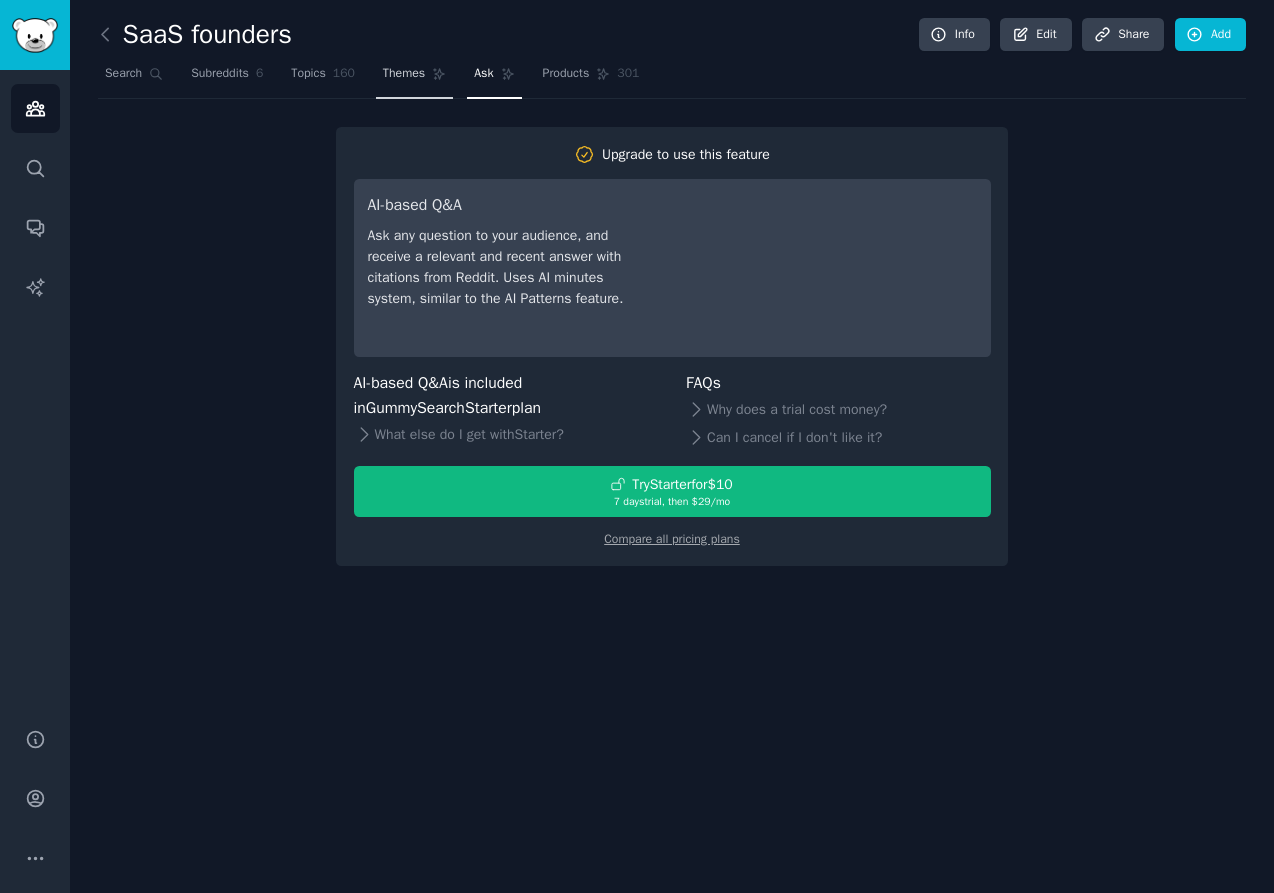 click on "Themes" at bounding box center (414, 78) 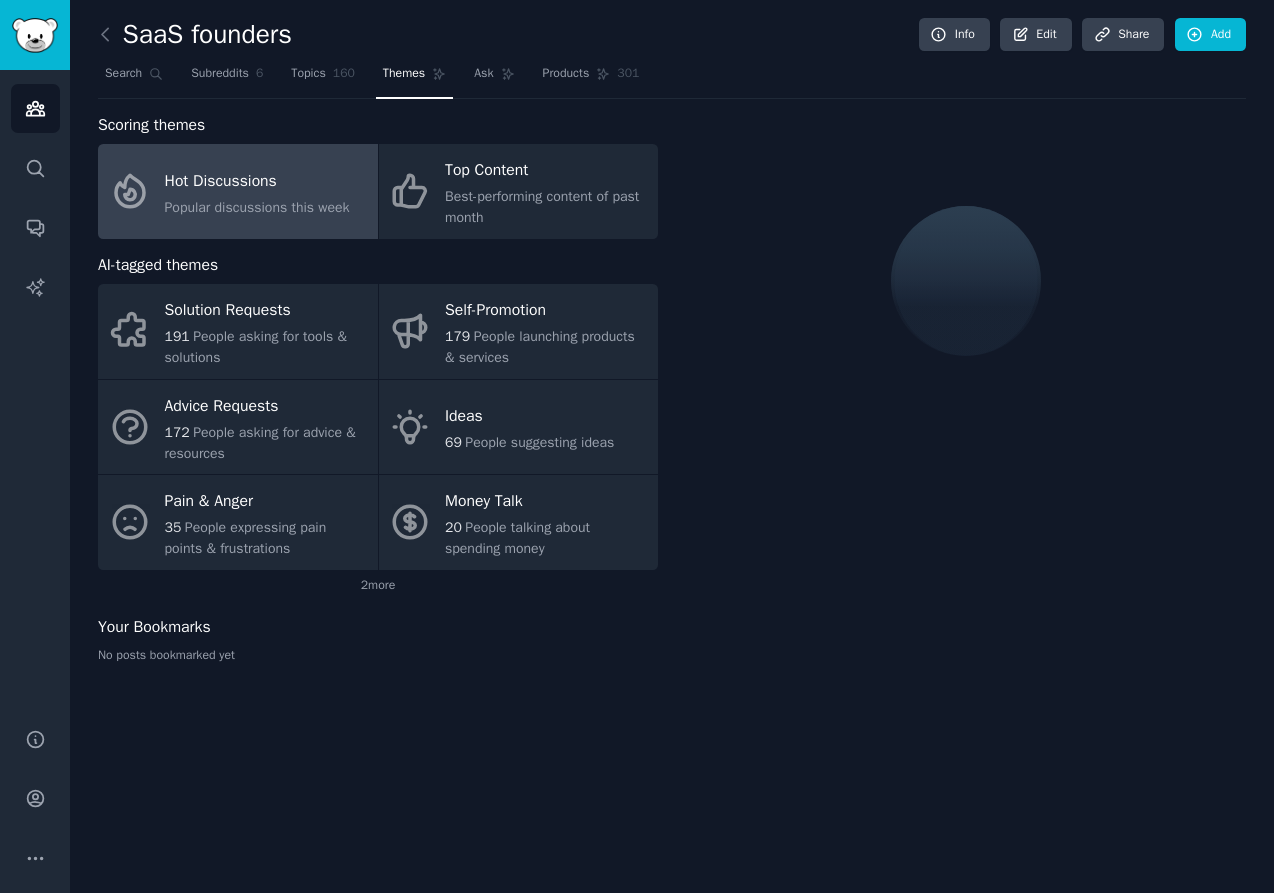 click on "Search Subreddits 6 Topics 160 Themes Ask Products 301" at bounding box center (672, 78) 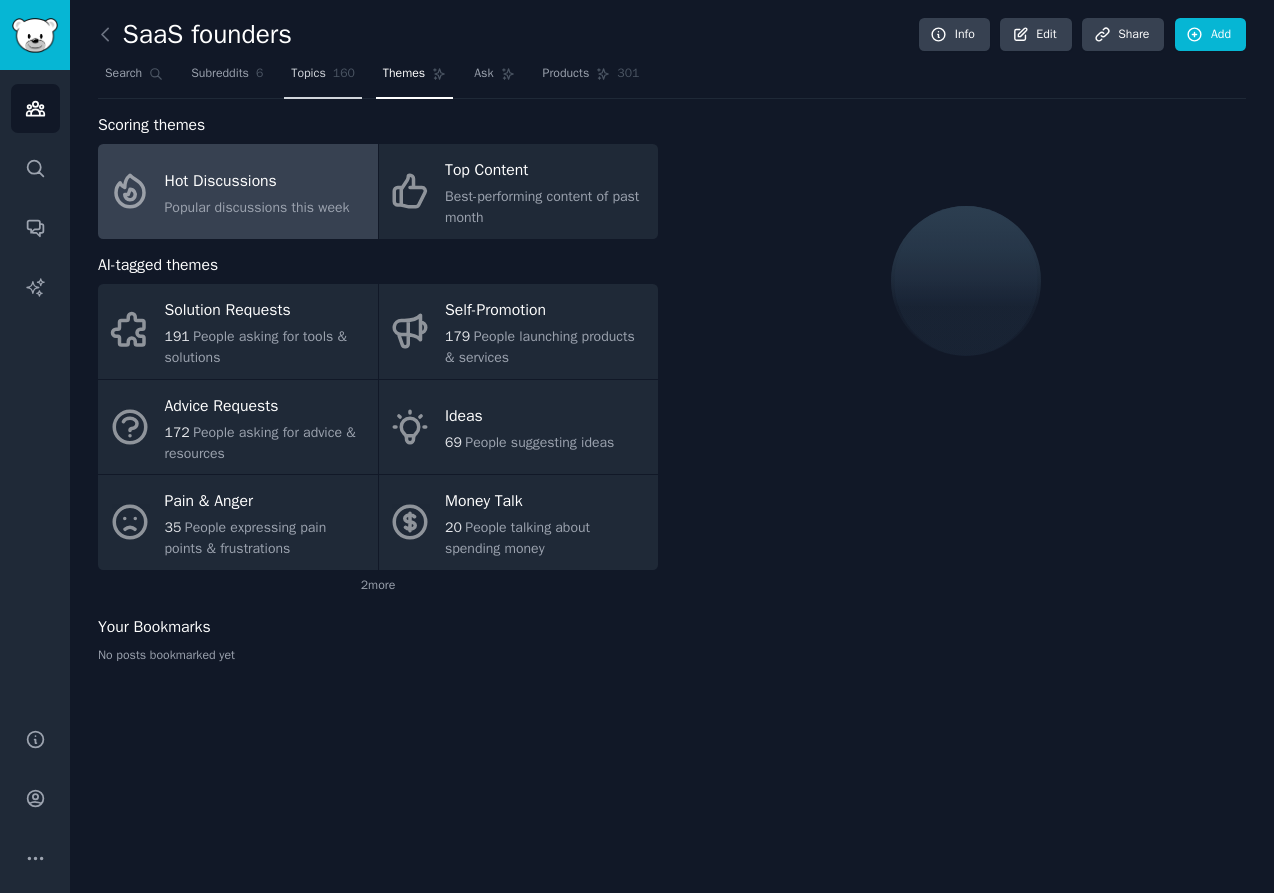 click on "Topics 160" at bounding box center (323, 78) 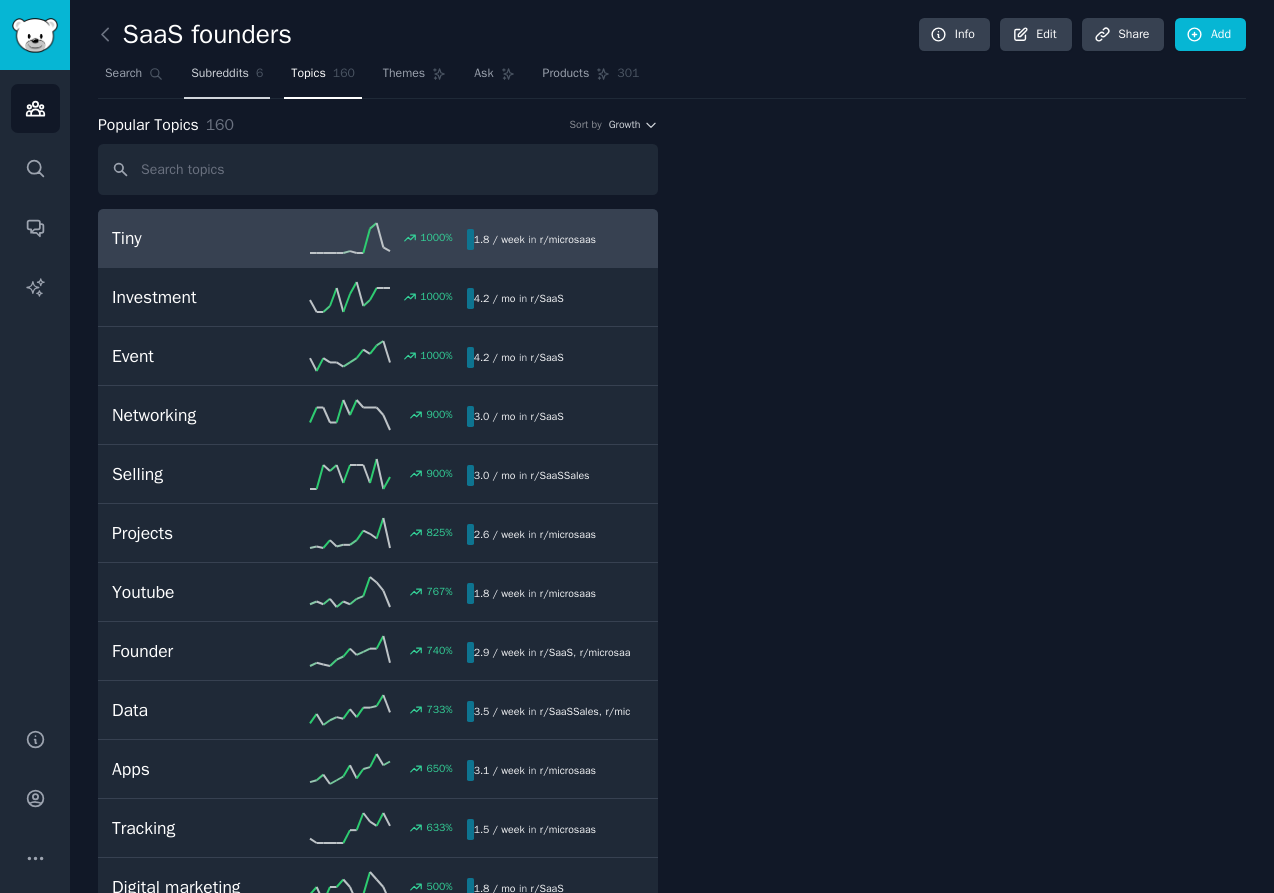 click on "Subreddits" at bounding box center (220, 74) 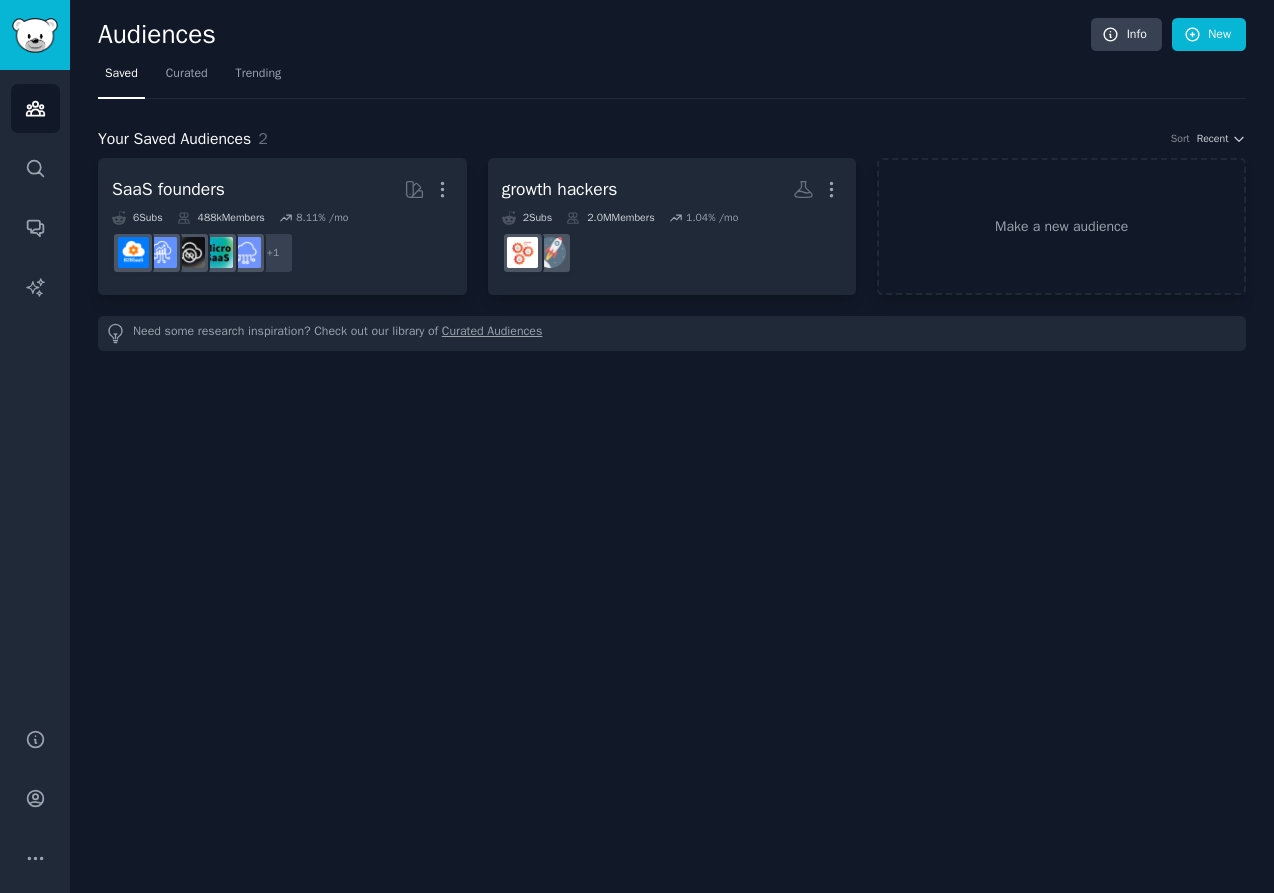 scroll, scrollTop: 0, scrollLeft: 0, axis: both 